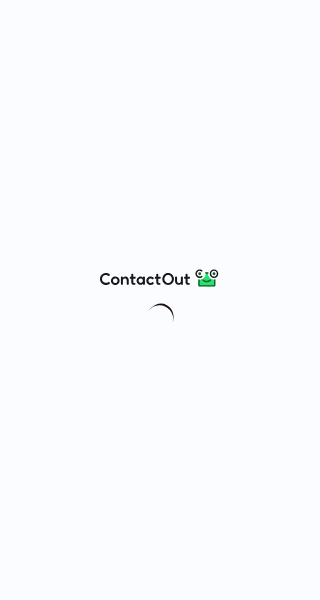scroll, scrollTop: 0, scrollLeft: 0, axis: both 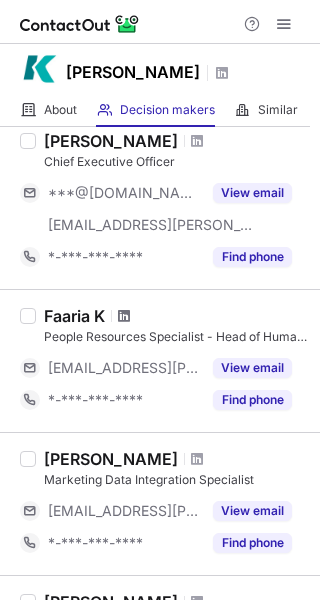 click at bounding box center [124, 316] 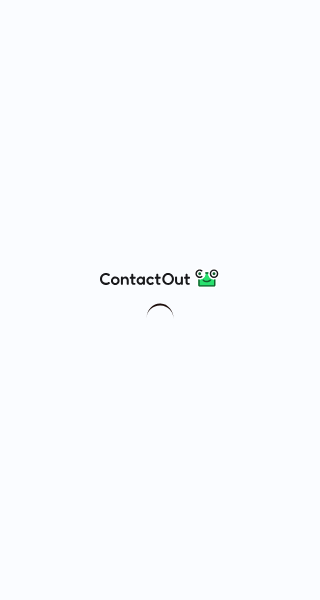 scroll, scrollTop: 0, scrollLeft: 0, axis: both 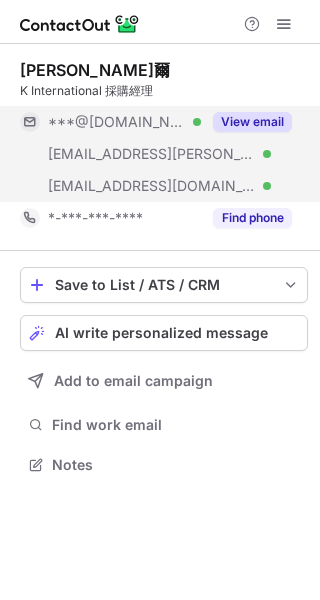 click on "View email" at bounding box center (252, 122) 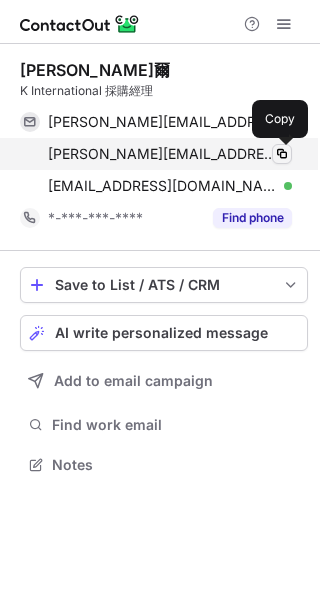 click at bounding box center (282, 154) 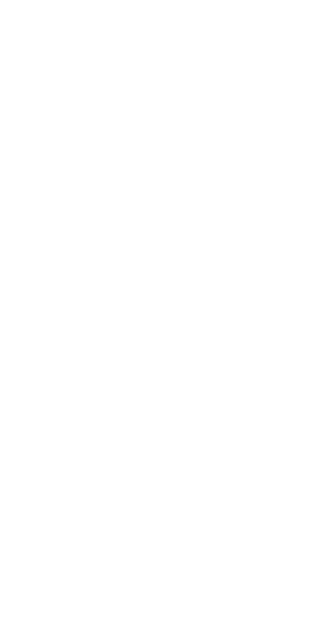 scroll, scrollTop: 0, scrollLeft: 0, axis: both 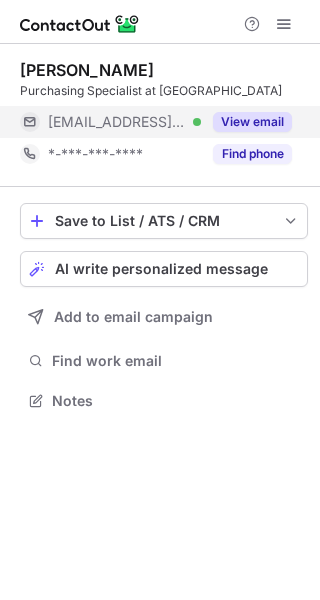 click on "View email" at bounding box center [252, 122] 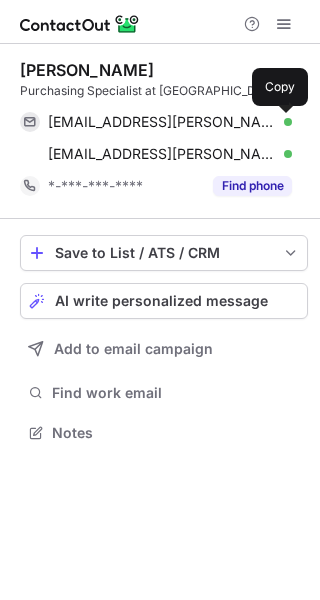 scroll, scrollTop: 9, scrollLeft: 10, axis: both 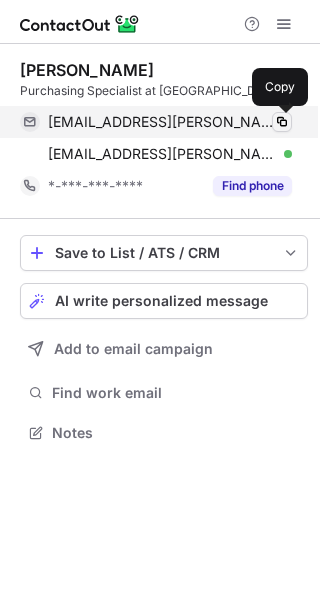 click at bounding box center (282, 122) 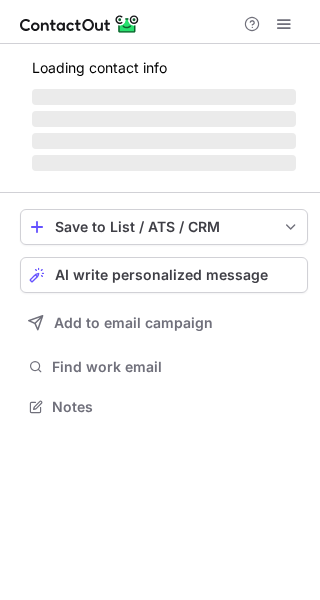 scroll, scrollTop: 0, scrollLeft: 0, axis: both 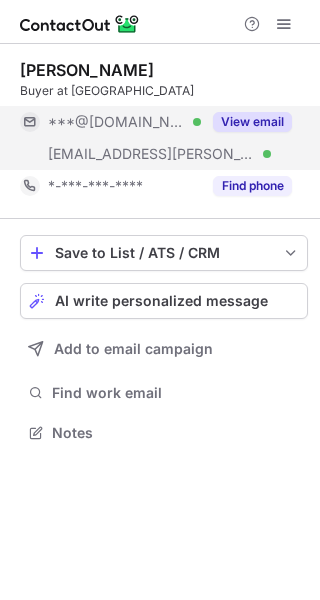 click on "View email" at bounding box center [252, 122] 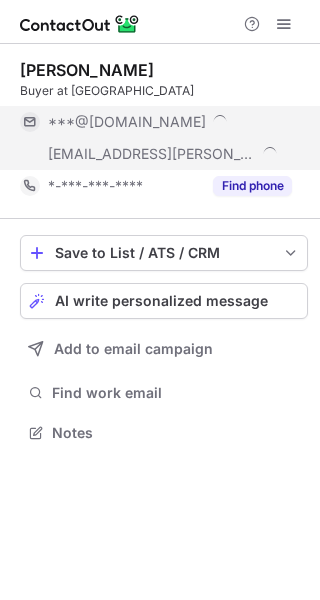 scroll, scrollTop: 9, scrollLeft: 10, axis: both 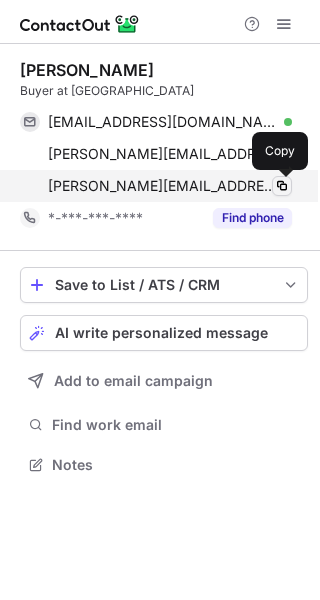 click at bounding box center [282, 186] 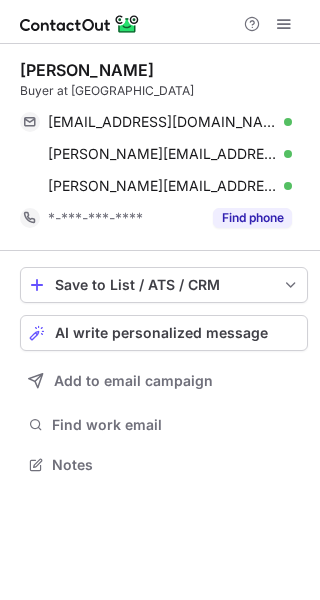 scroll, scrollTop: 0, scrollLeft: 0, axis: both 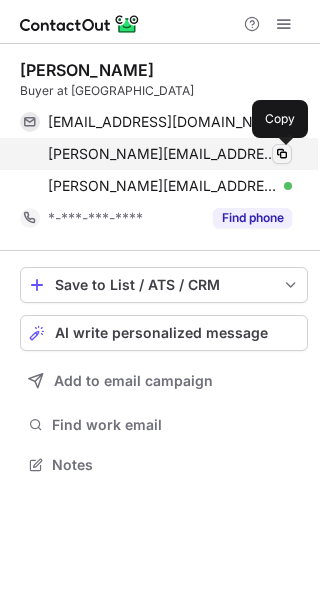 click at bounding box center [282, 154] 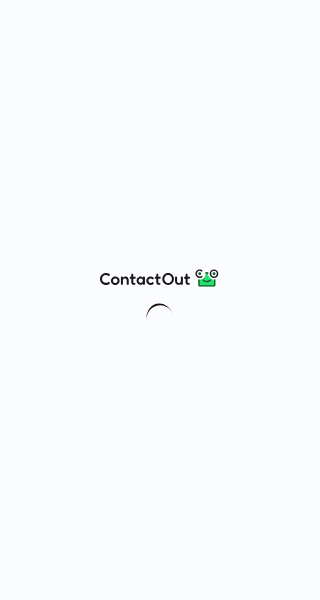 scroll, scrollTop: 0, scrollLeft: 0, axis: both 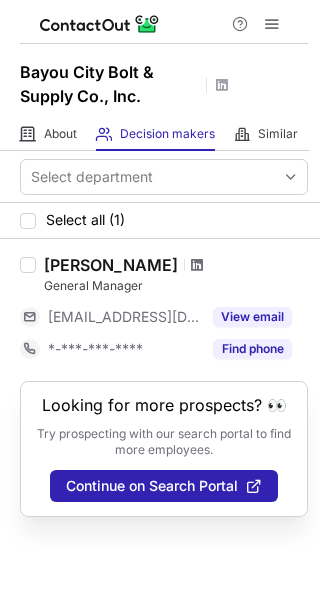 click at bounding box center [197, 265] 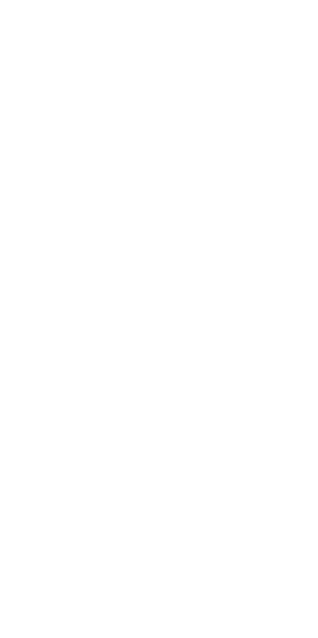 scroll, scrollTop: 0, scrollLeft: 0, axis: both 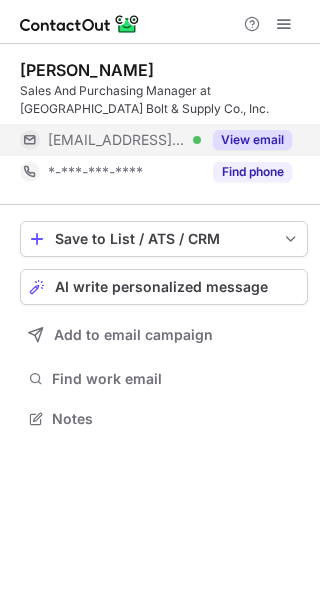 click on "View email" at bounding box center (252, 140) 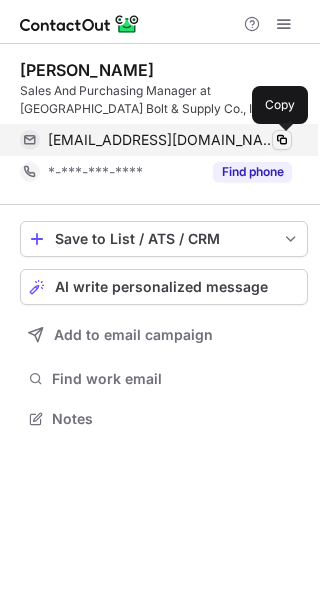 click at bounding box center (282, 140) 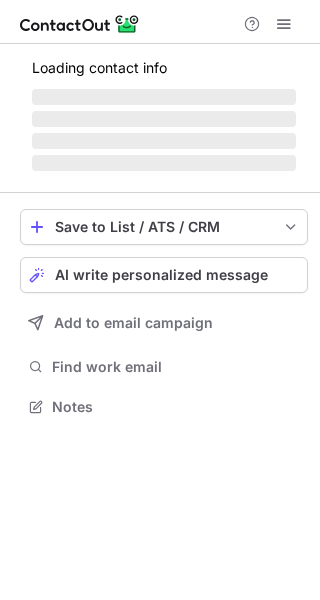 scroll, scrollTop: 0, scrollLeft: 0, axis: both 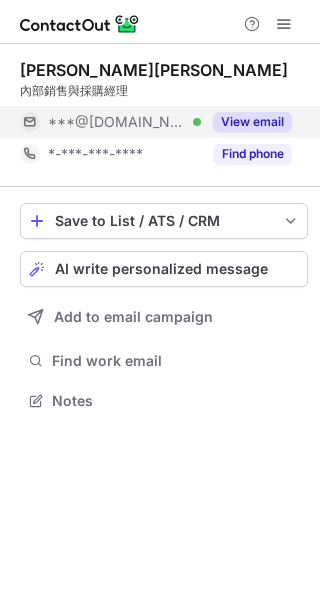 click on "View email" at bounding box center [252, 122] 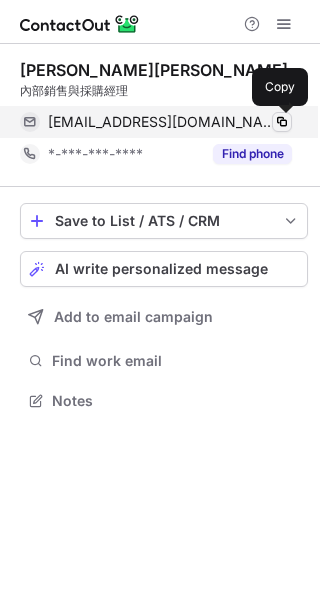 click at bounding box center [282, 122] 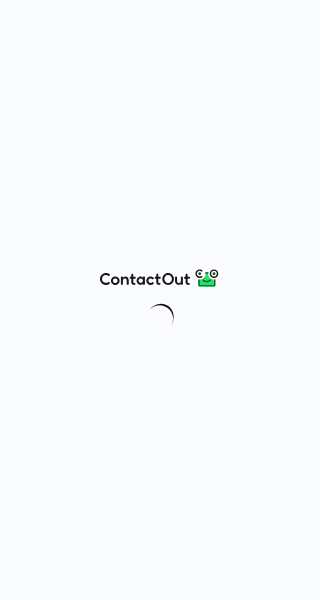 scroll, scrollTop: 0, scrollLeft: 0, axis: both 